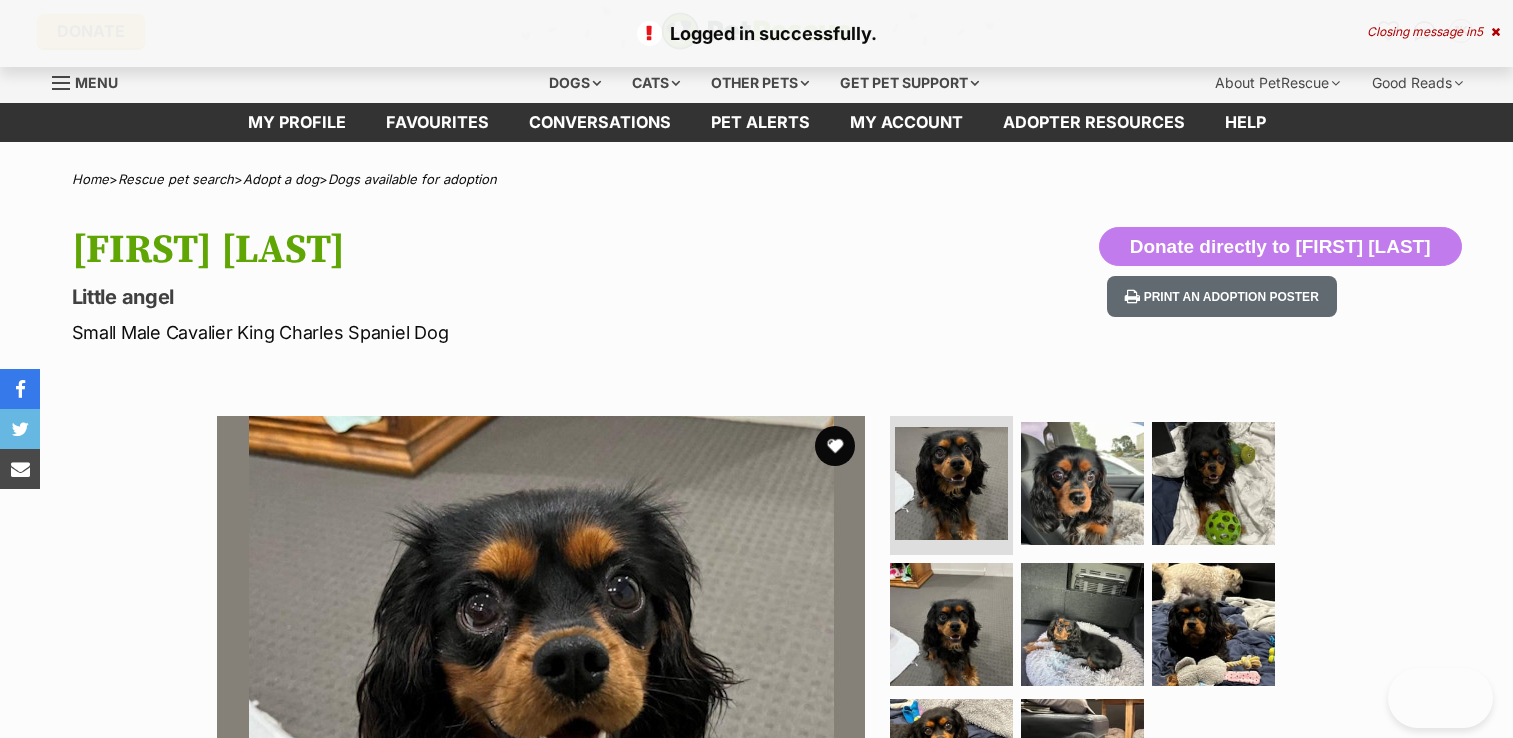 scroll, scrollTop: 0, scrollLeft: 0, axis: both 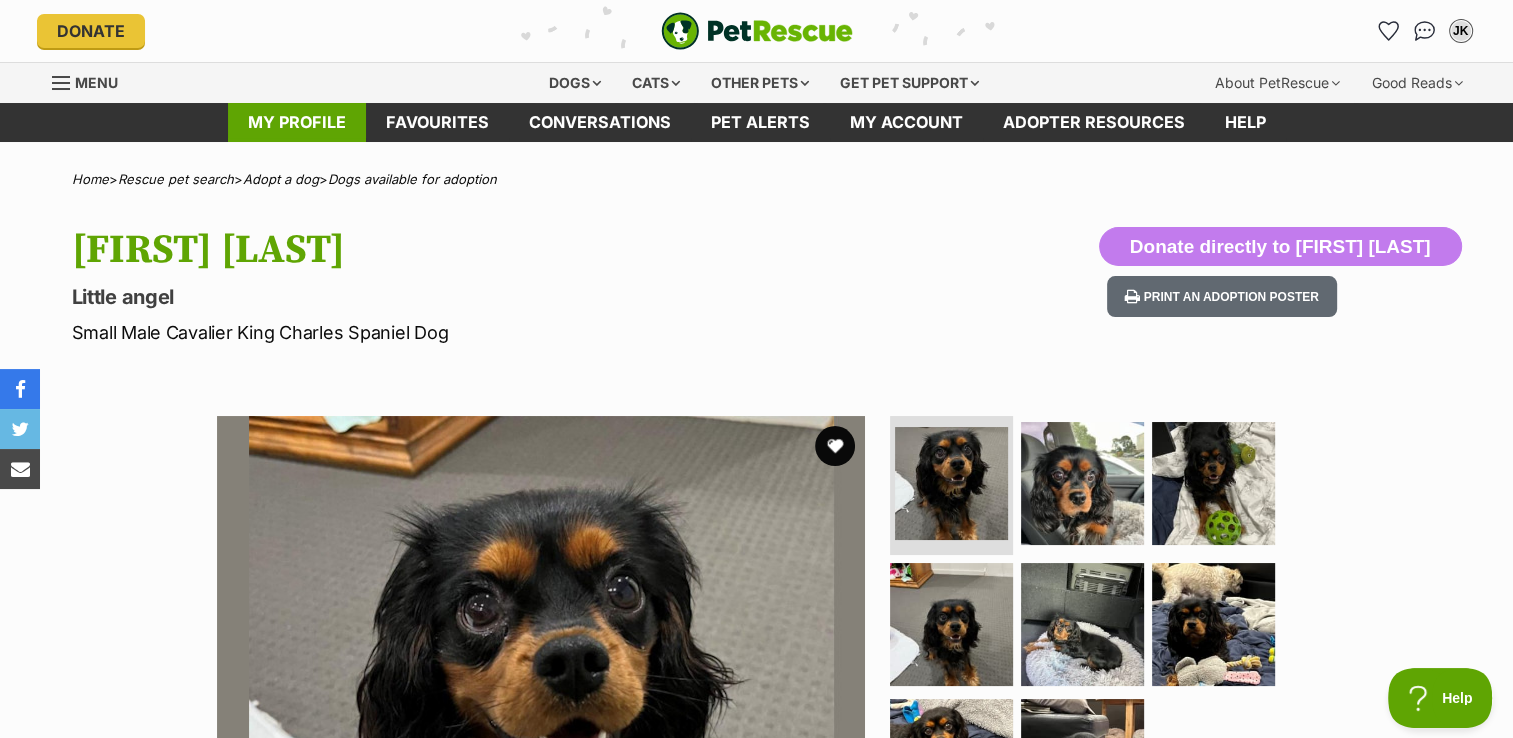 click on "My profile" at bounding box center (297, 122) 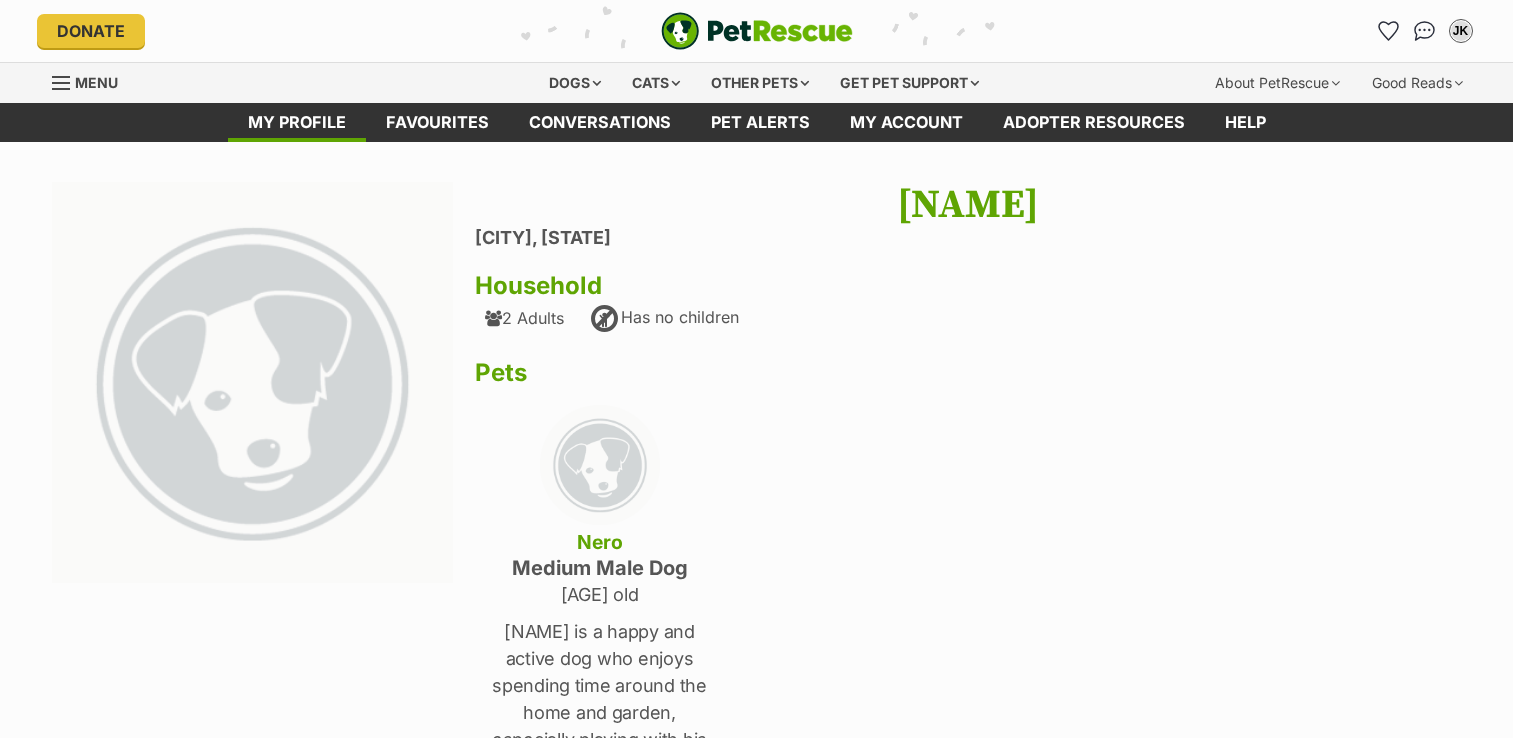 scroll, scrollTop: 0, scrollLeft: 0, axis: both 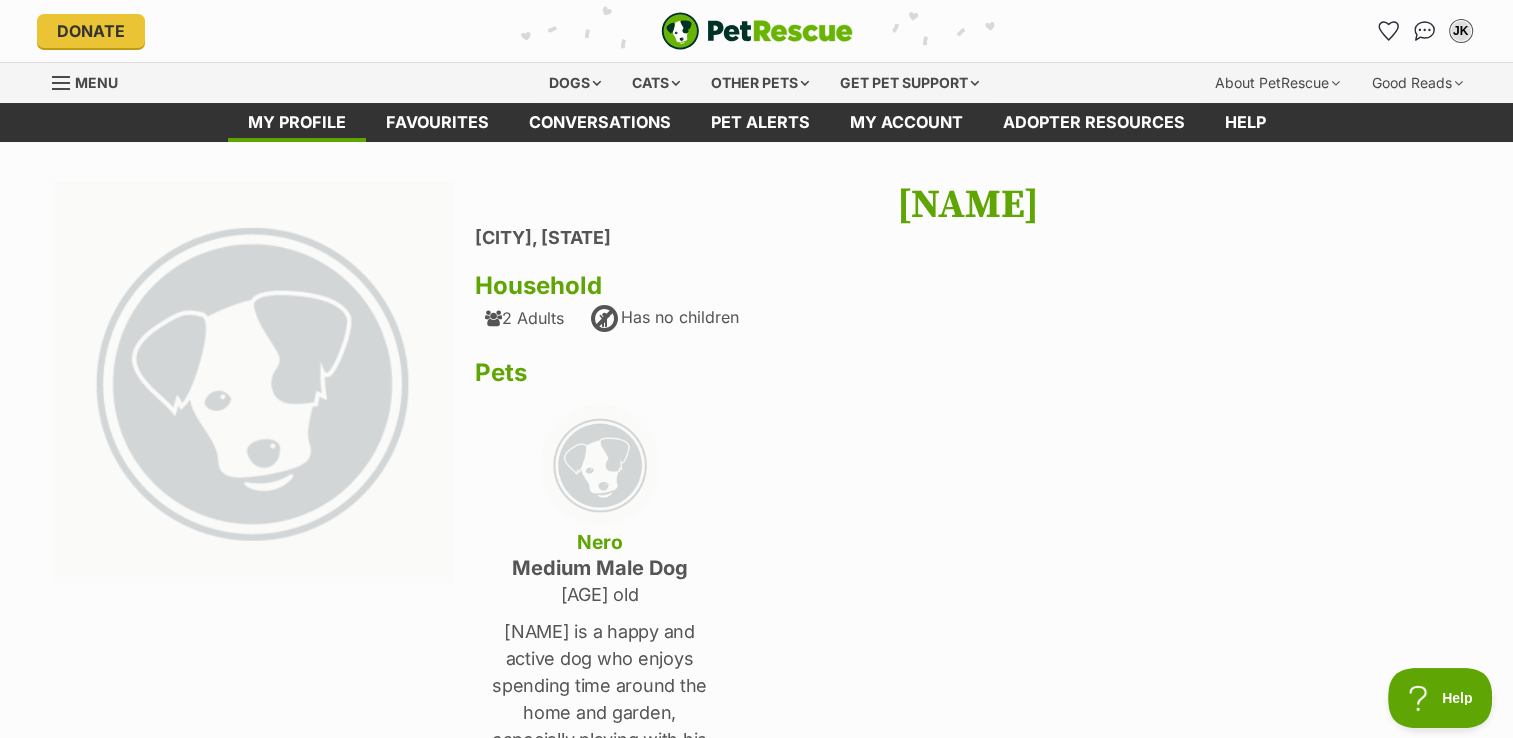 click on "Pets" at bounding box center (968, 373) 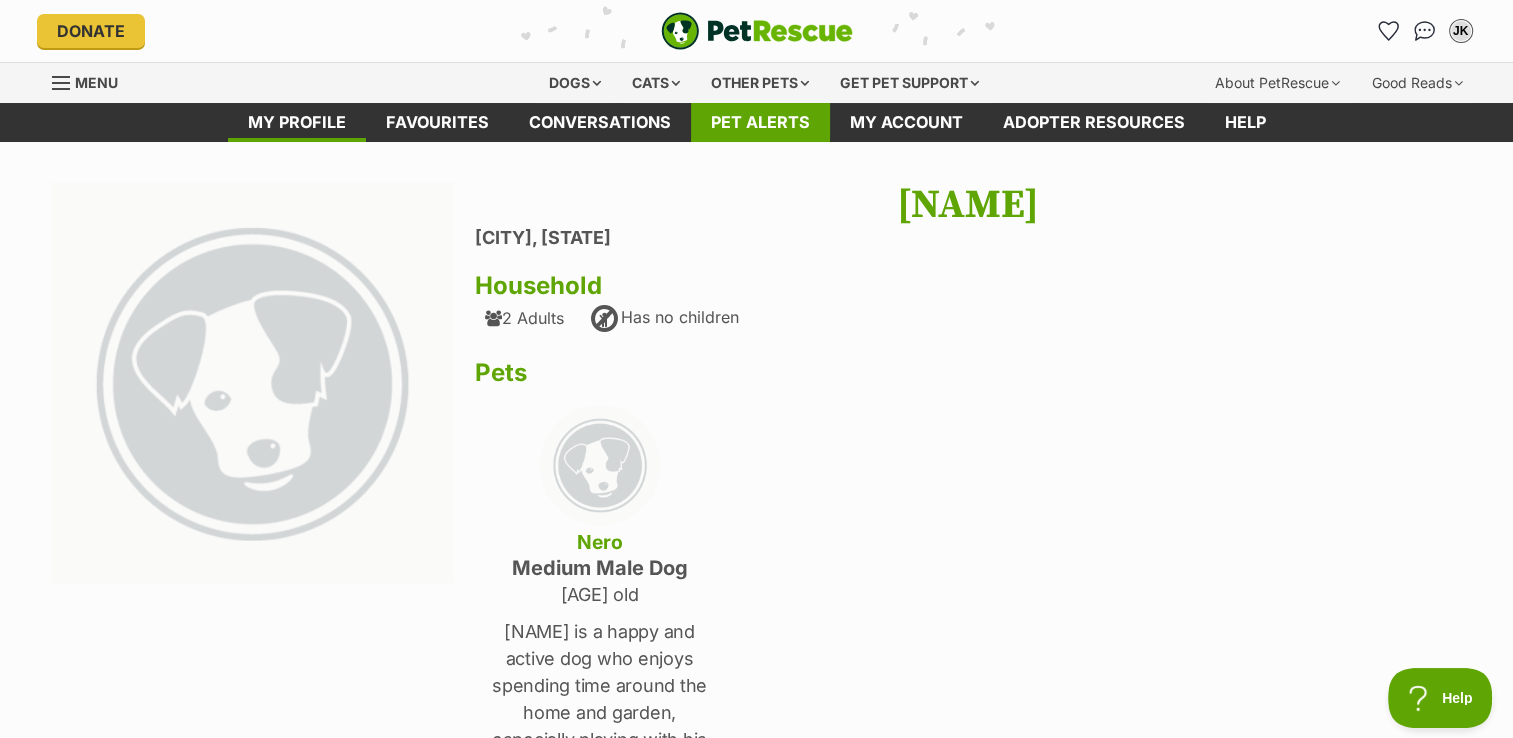 click on "Pet alerts" at bounding box center [760, 122] 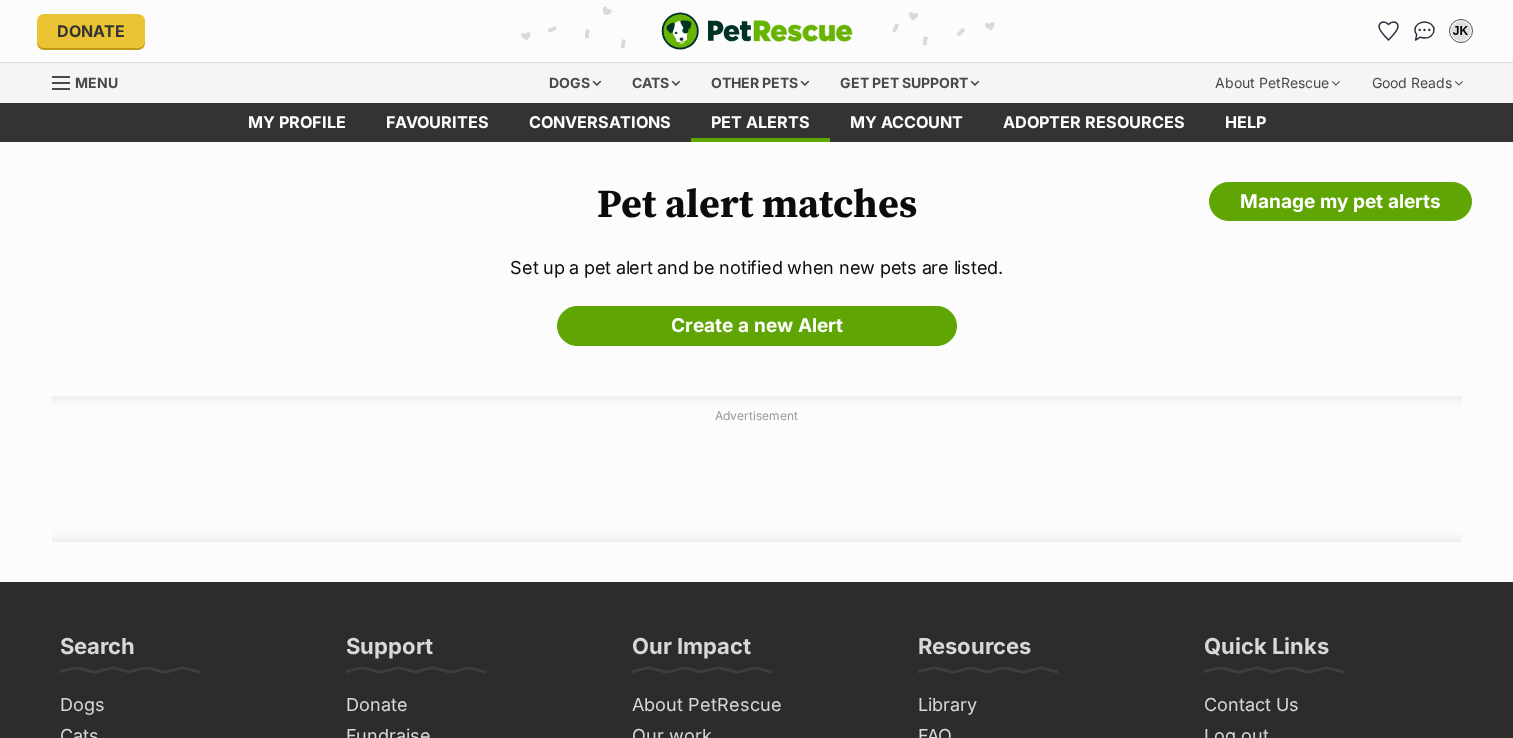scroll, scrollTop: 0, scrollLeft: 0, axis: both 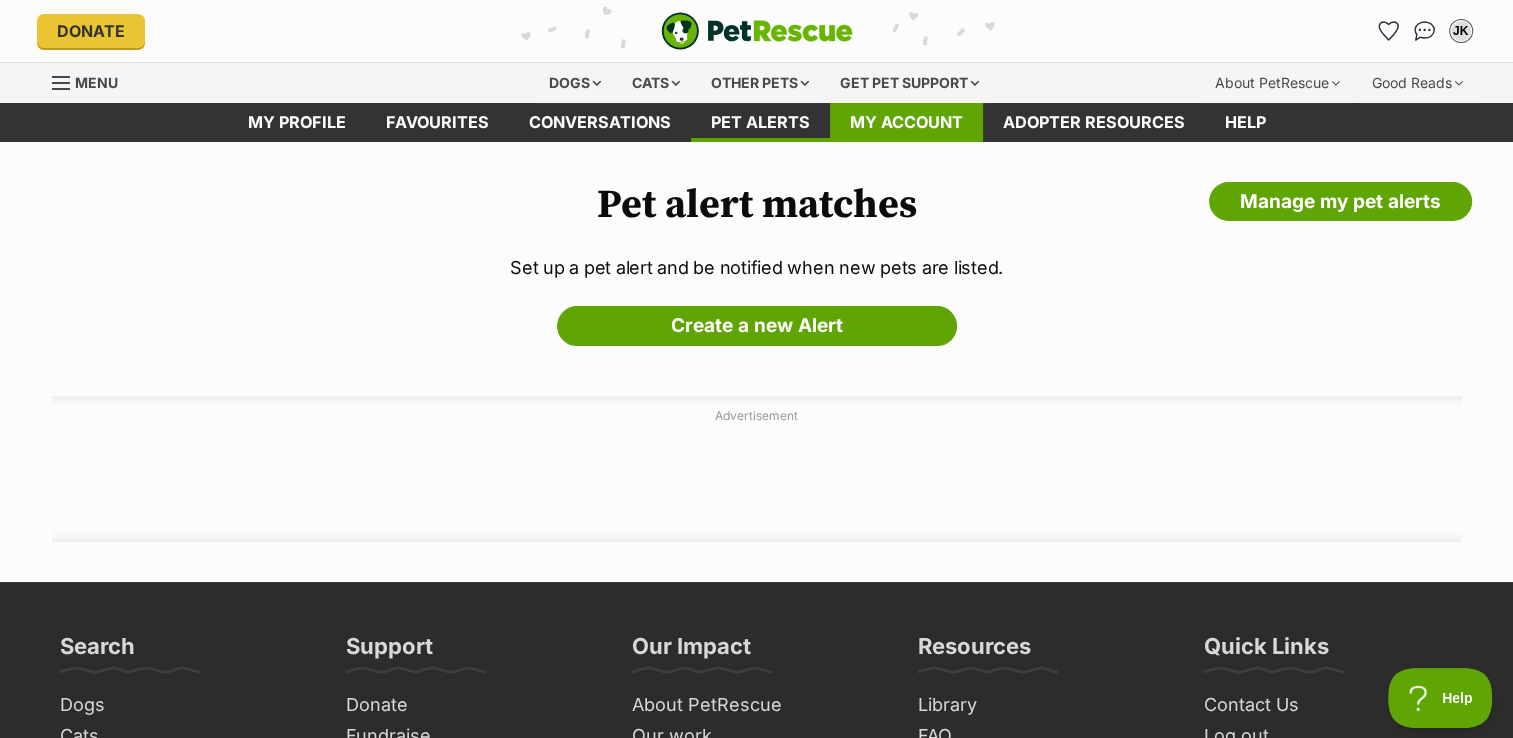click on "My account" at bounding box center (906, 122) 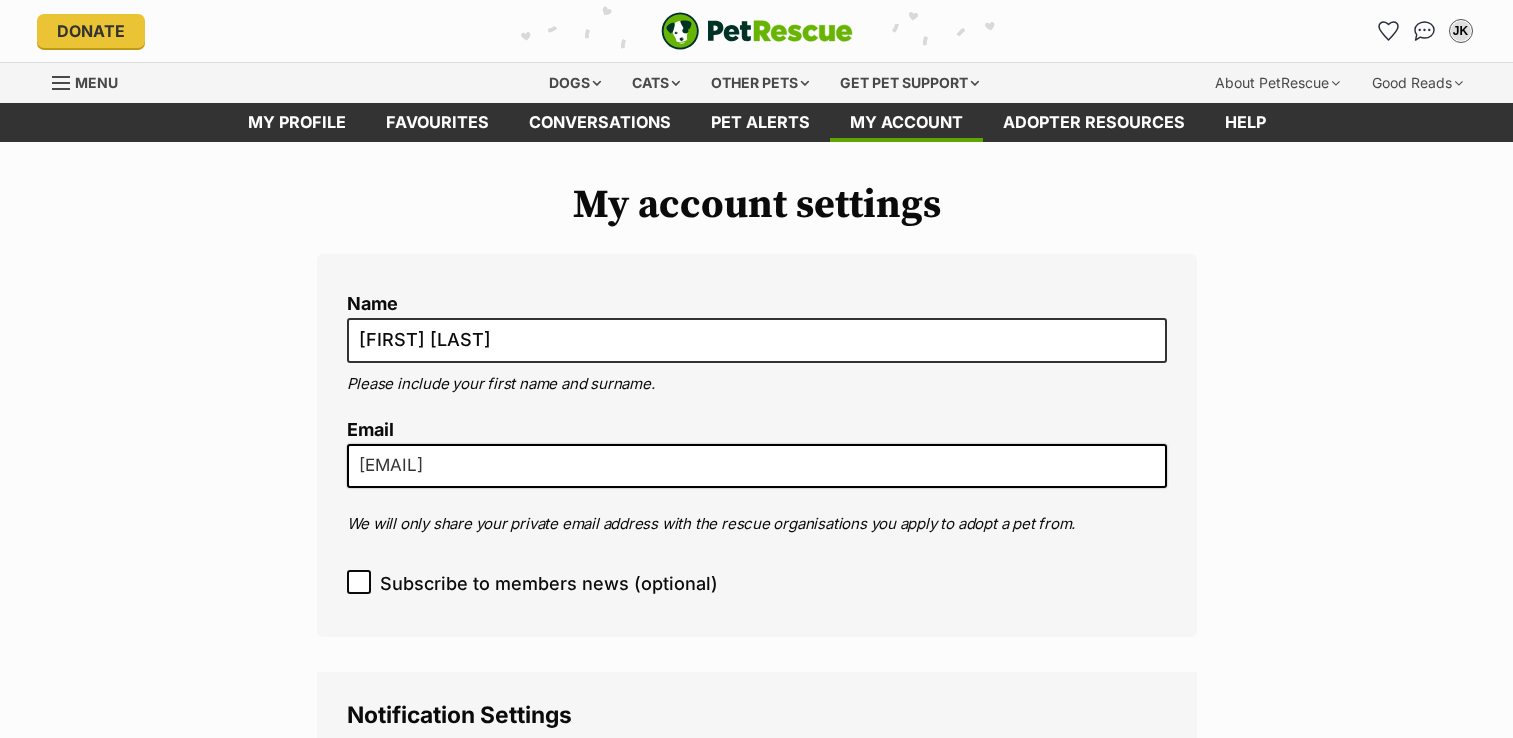 scroll, scrollTop: 0, scrollLeft: 0, axis: both 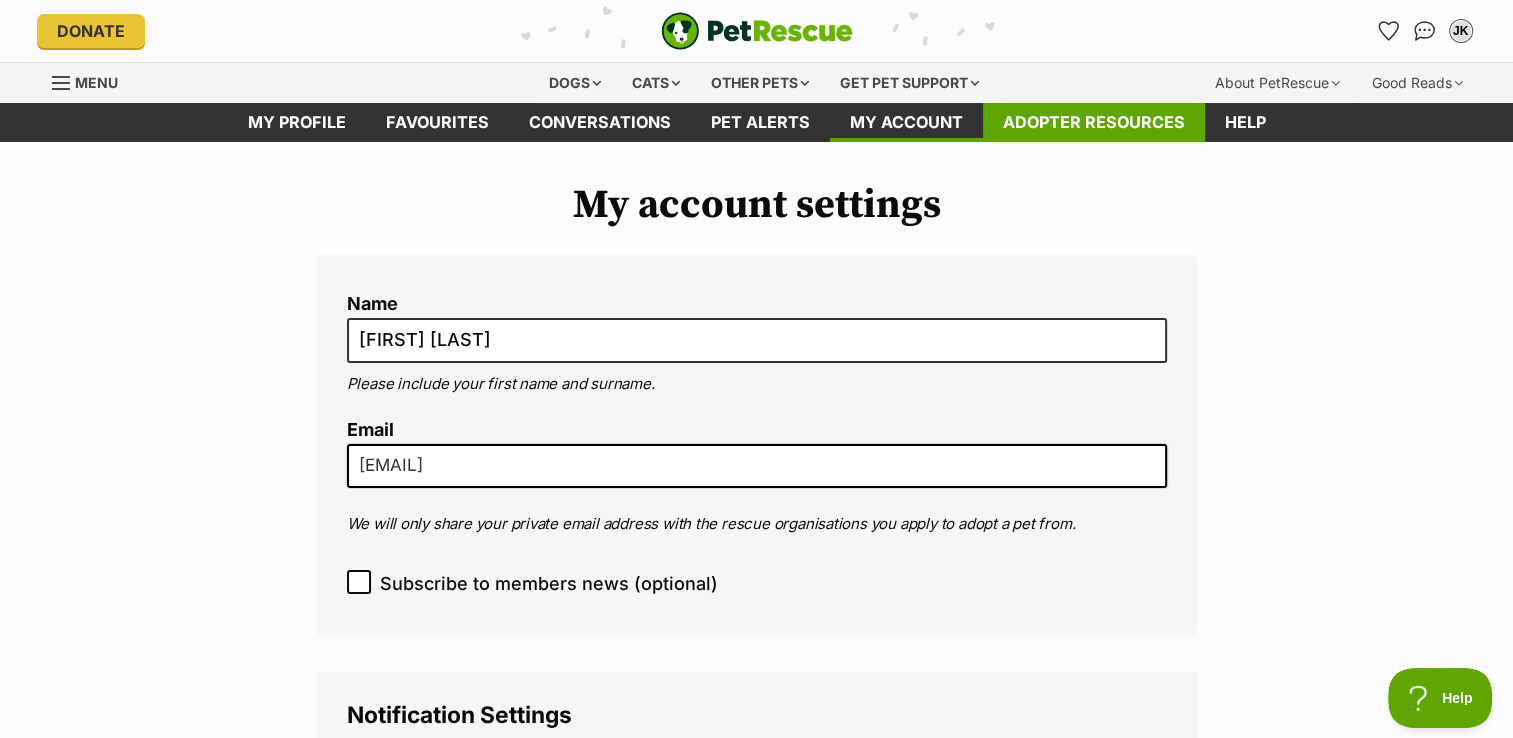 click on "Adopter resources" at bounding box center (1094, 122) 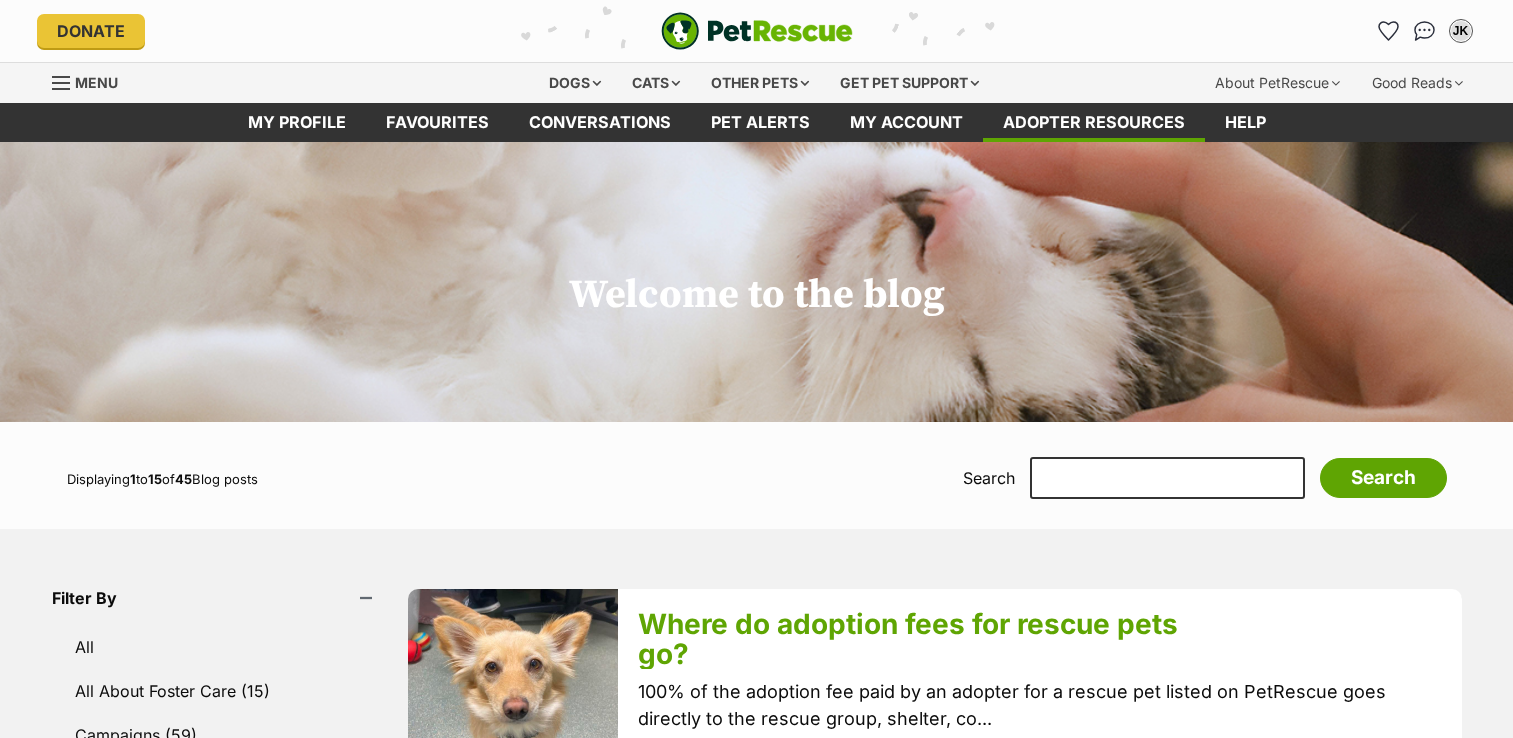 scroll, scrollTop: 0, scrollLeft: 0, axis: both 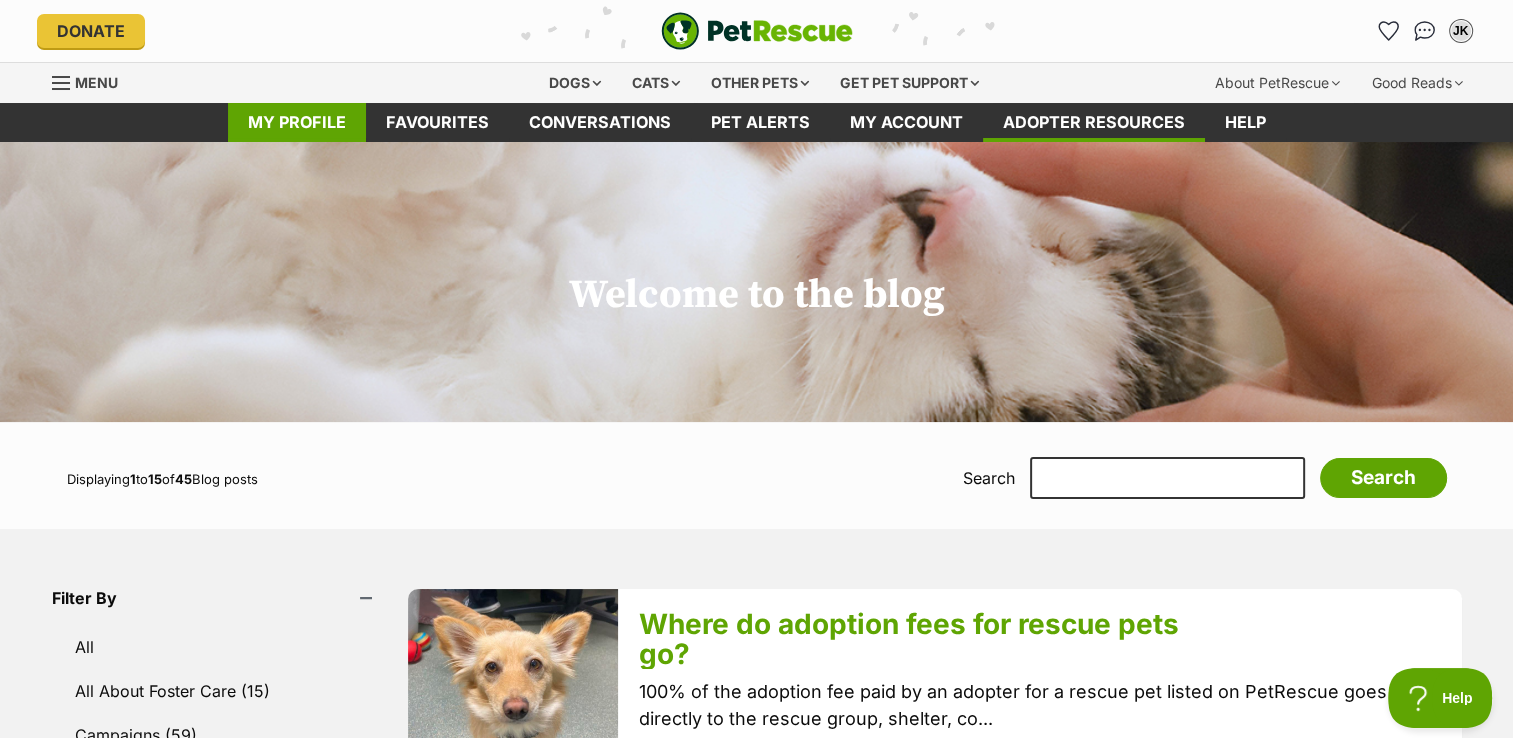 click on "My profile" at bounding box center [297, 122] 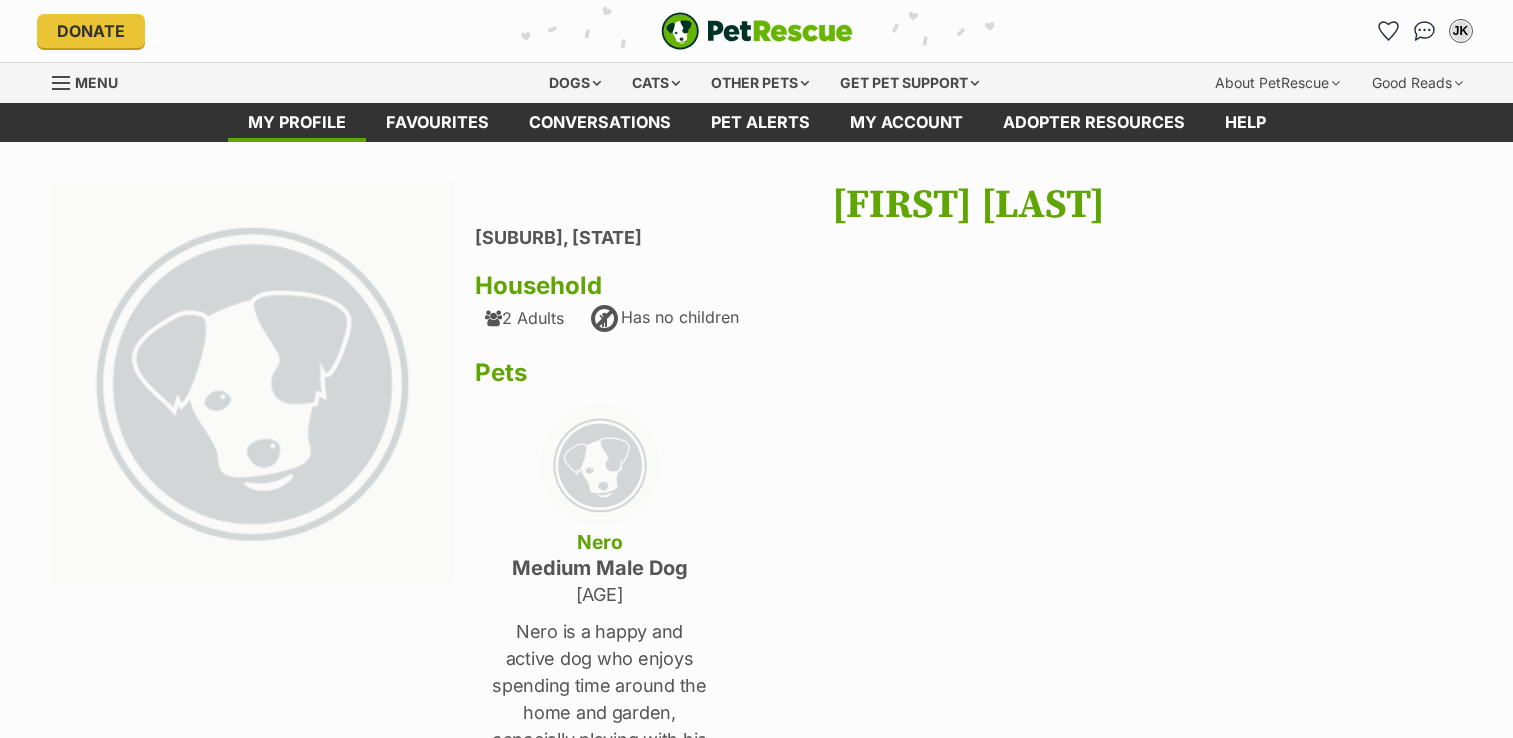 scroll, scrollTop: 0, scrollLeft: 0, axis: both 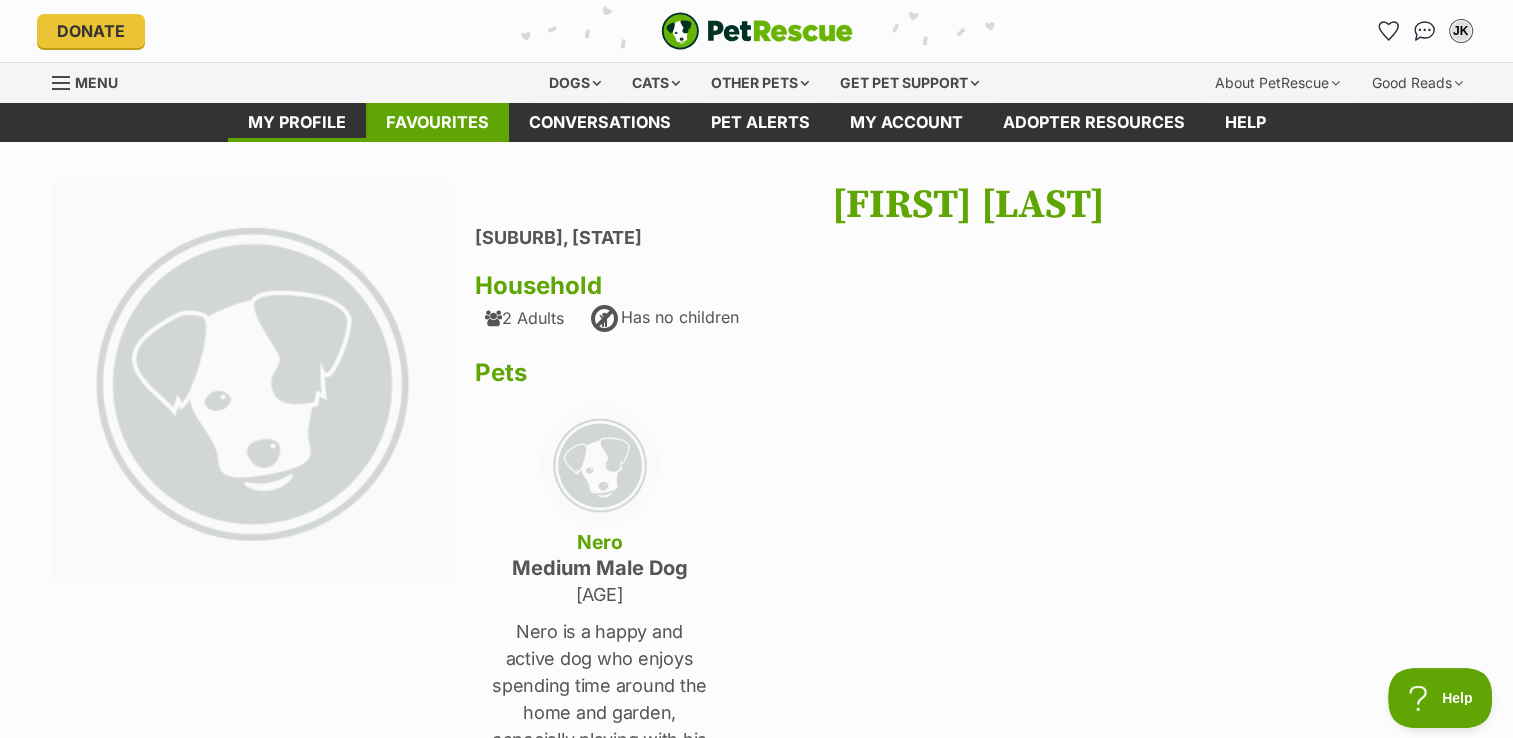 click on "Favourites" at bounding box center (437, 122) 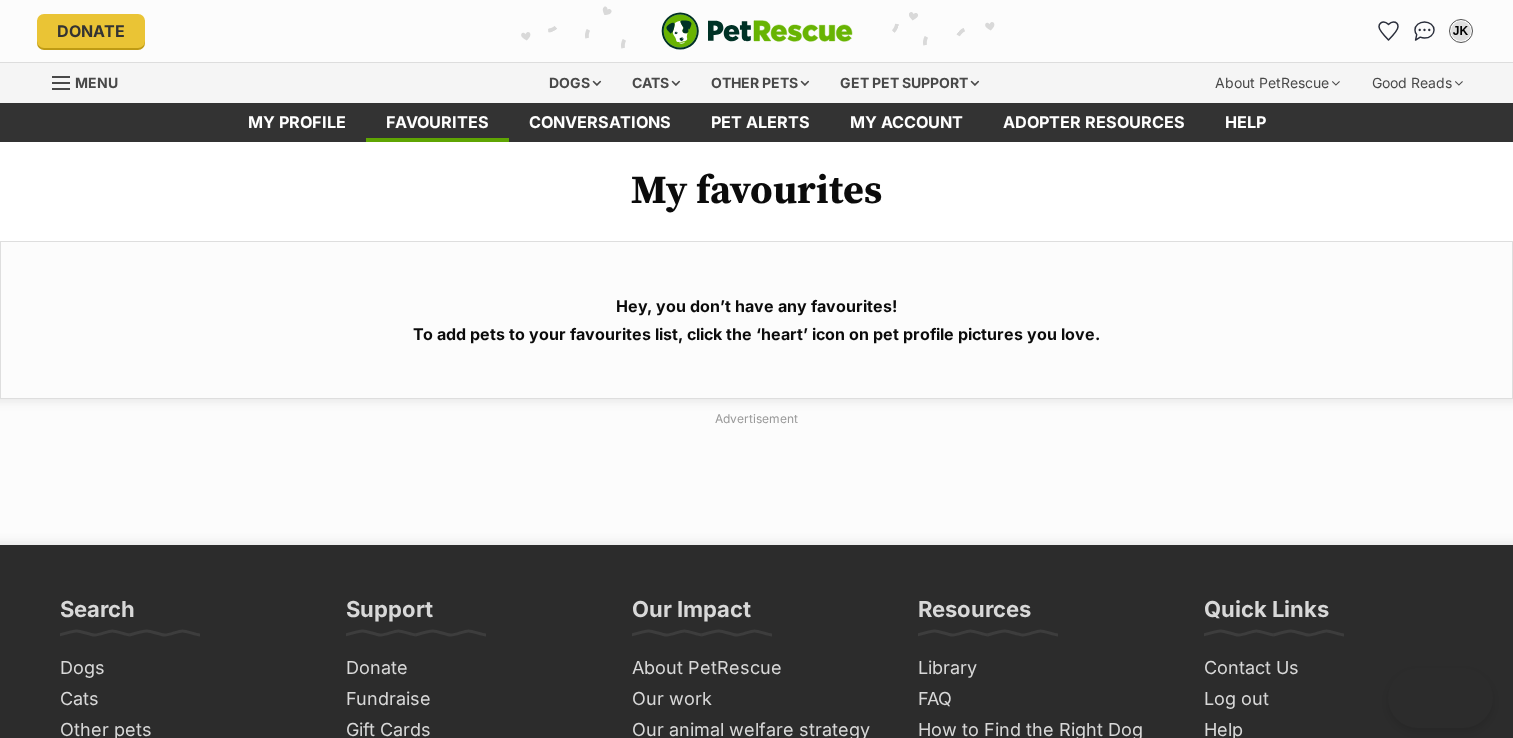 scroll, scrollTop: 0, scrollLeft: 0, axis: both 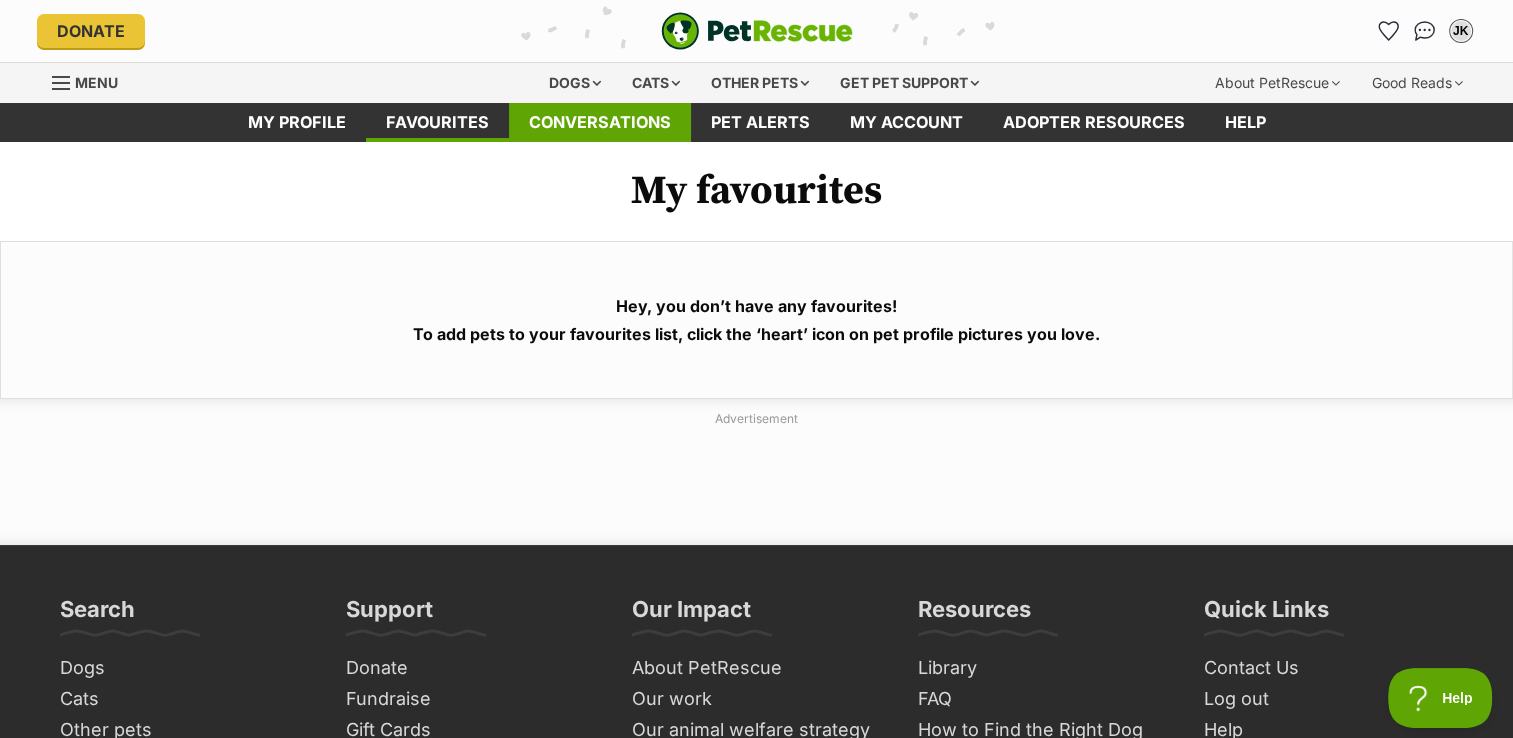 click on "Conversations" at bounding box center (600, 122) 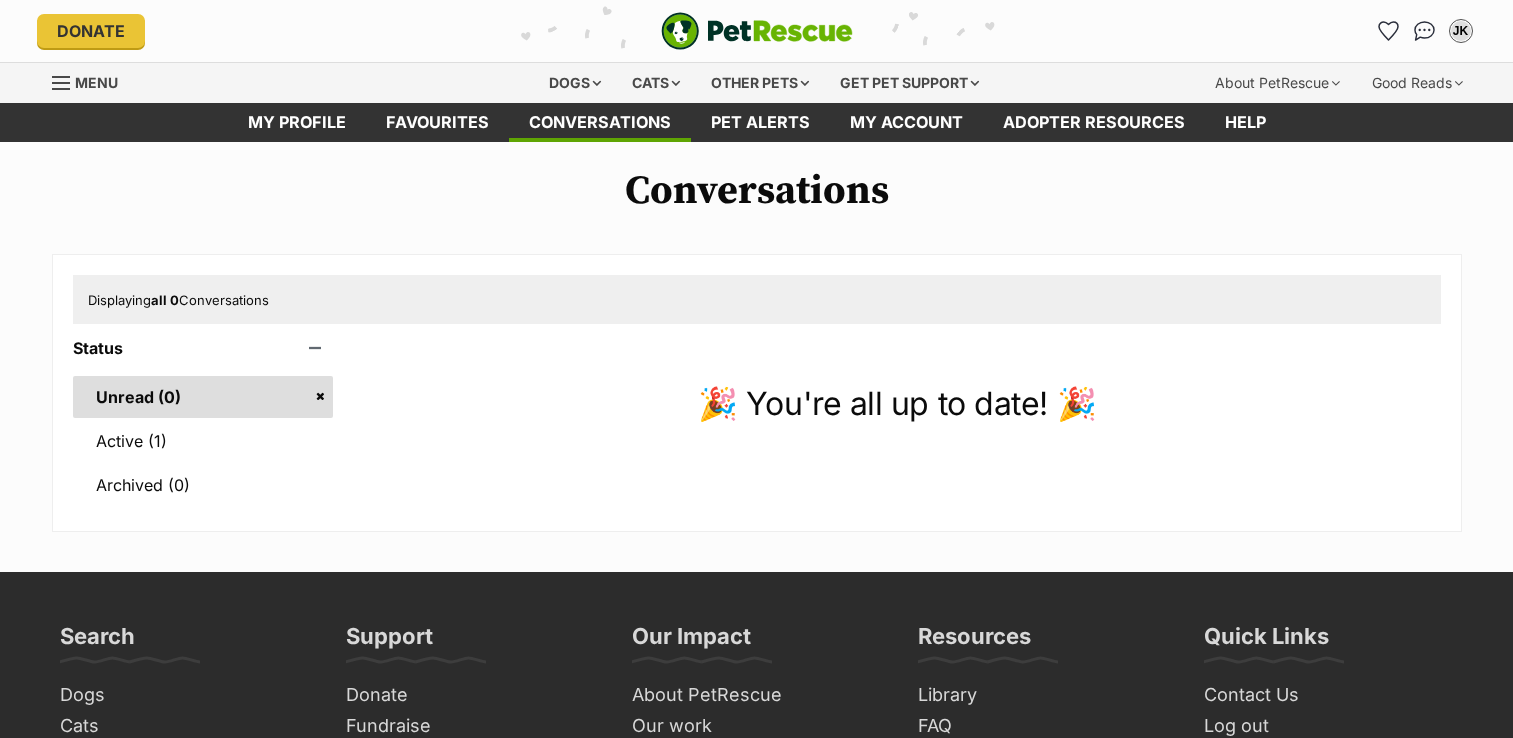 scroll, scrollTop: 0, scrollLeft: 0, axis: both 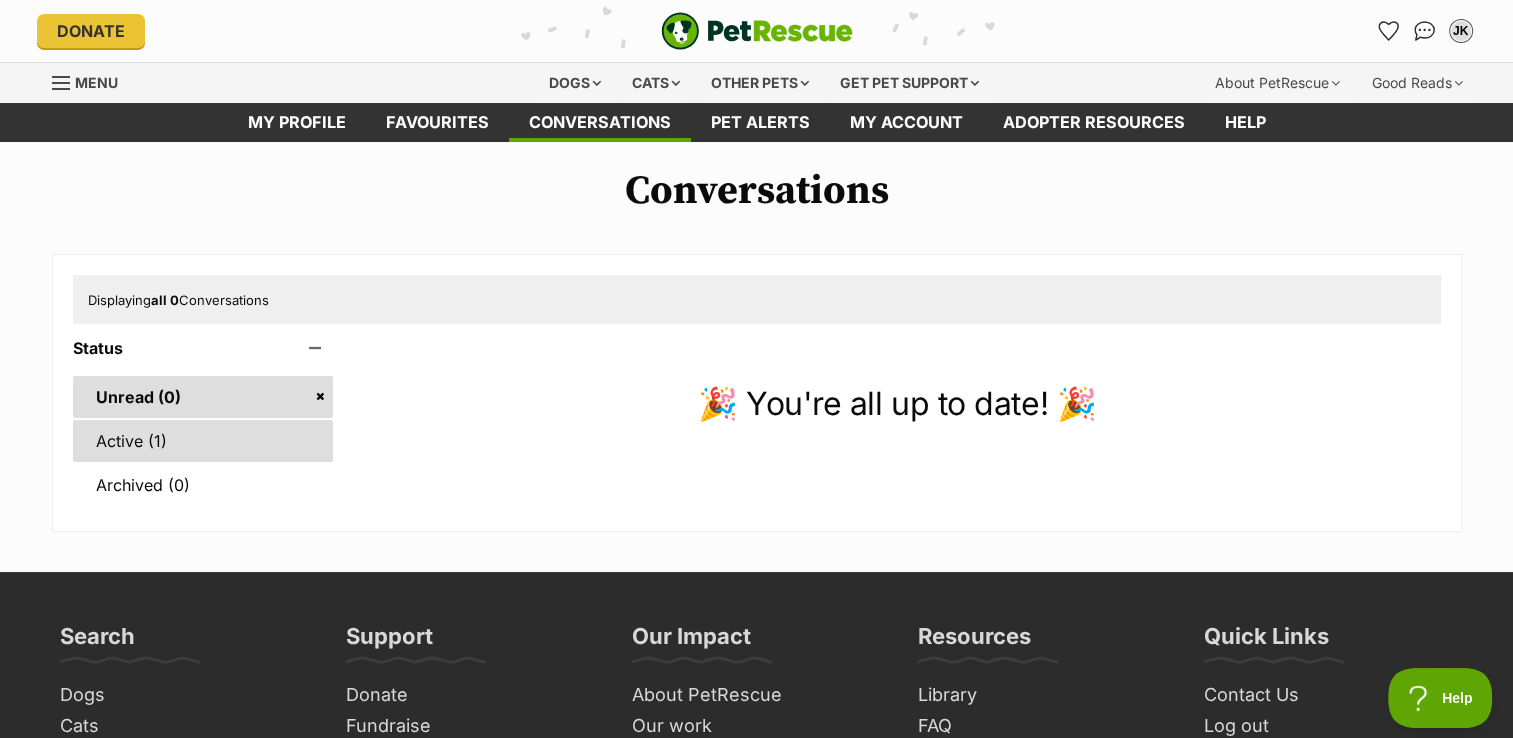 click on "Active (1)" at bounding box center [203, 441] 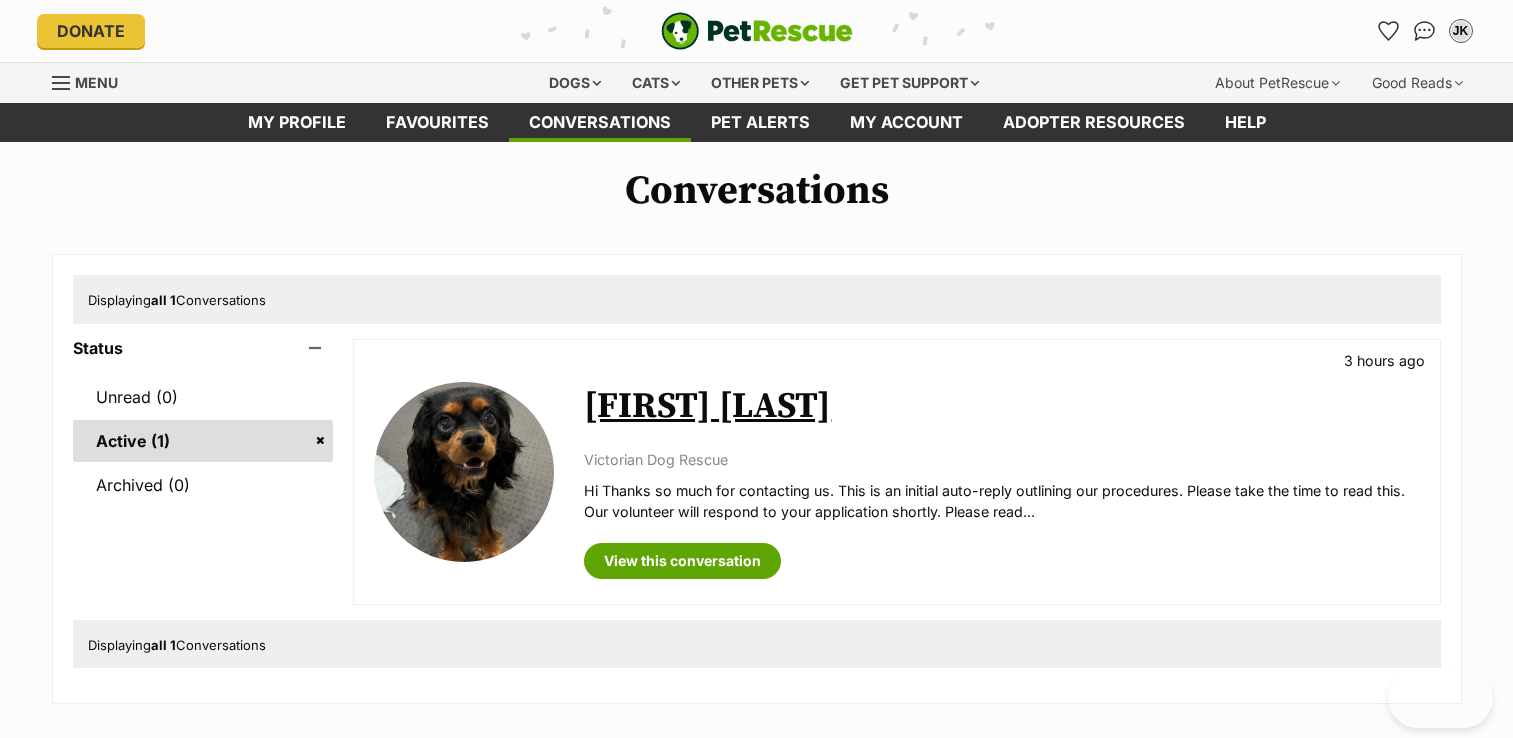 scroll, scrollTop: 0, scrollLeft: 0, axis: both 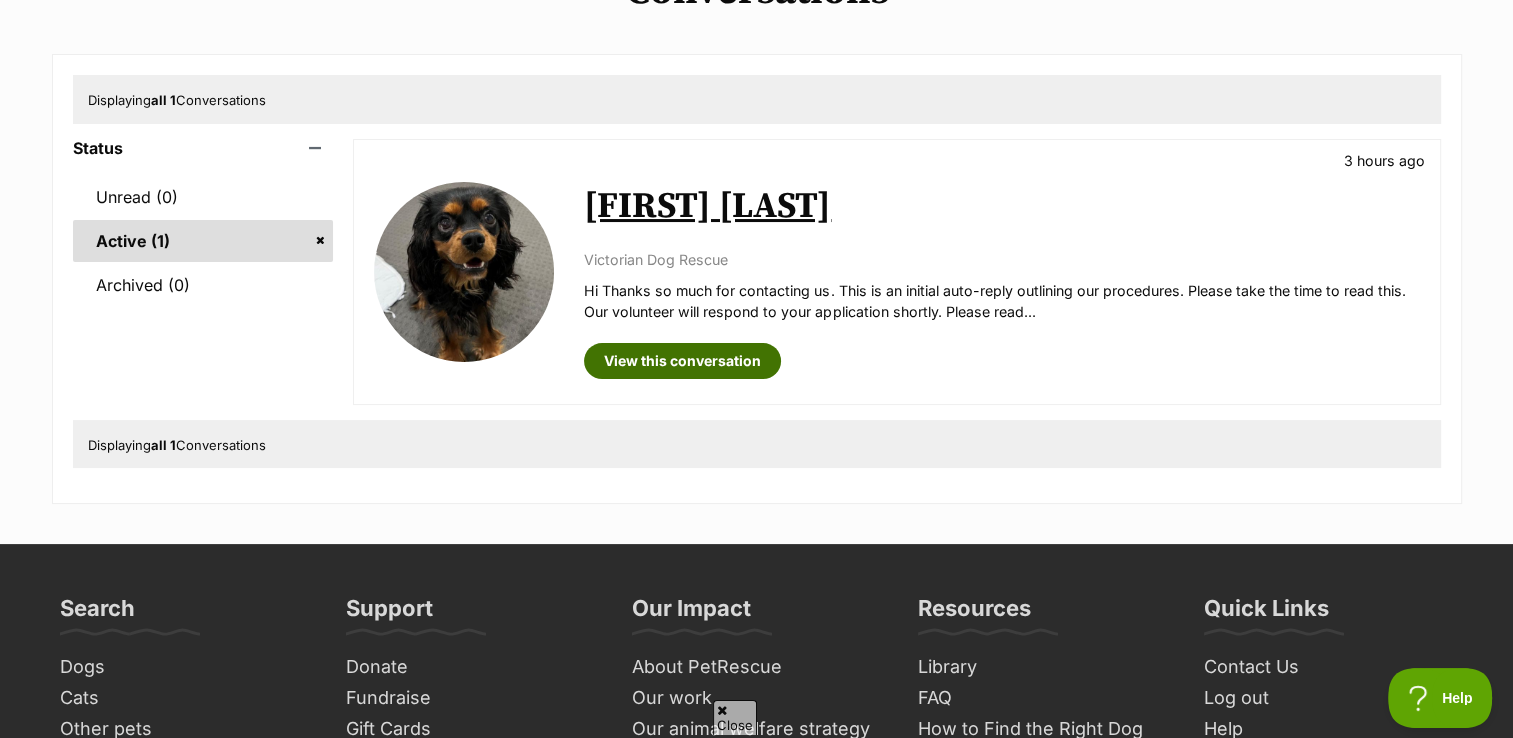 click on "View this conversation" at bounding box center (682, 361) 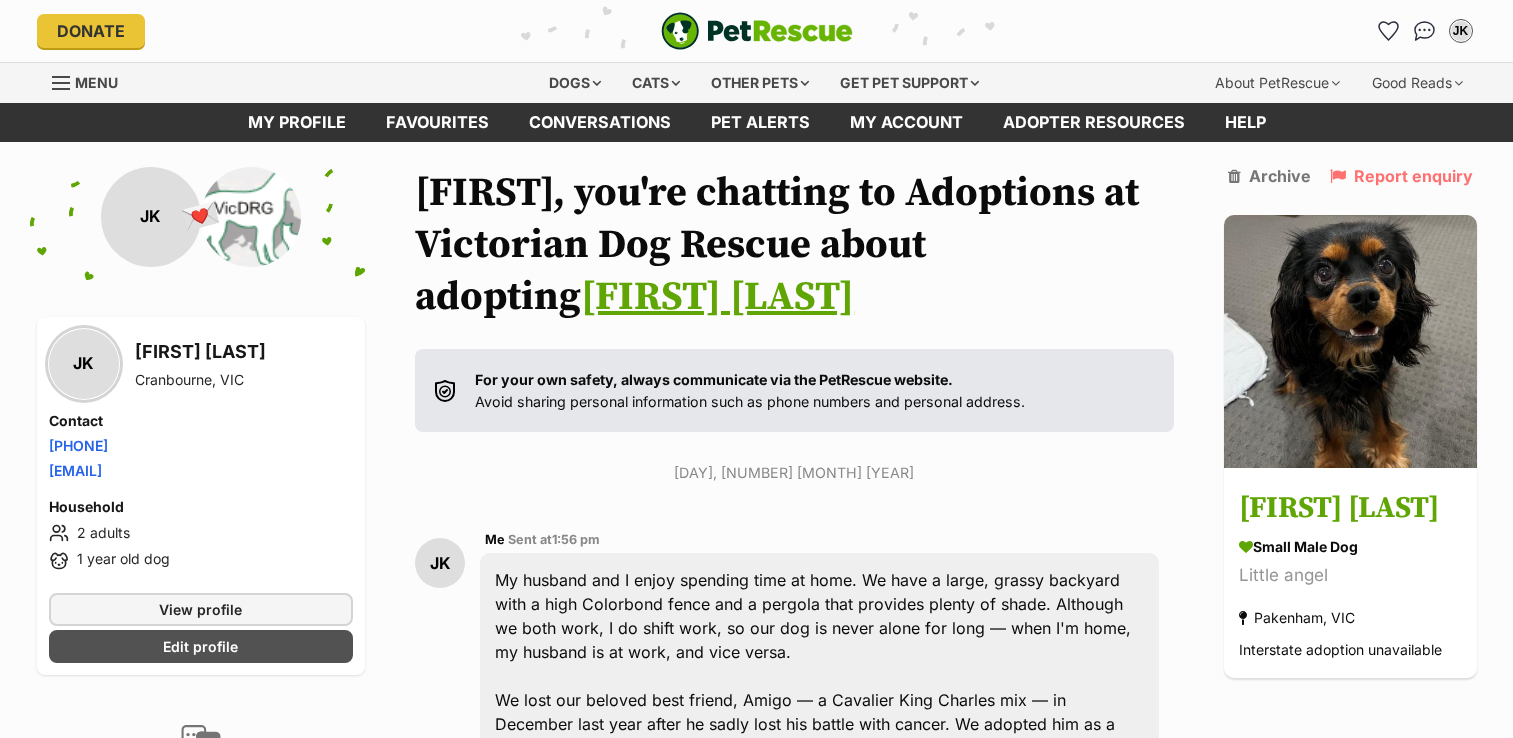 scroll, scrollTop: 148, scrollLeft: 0, axis: vertical 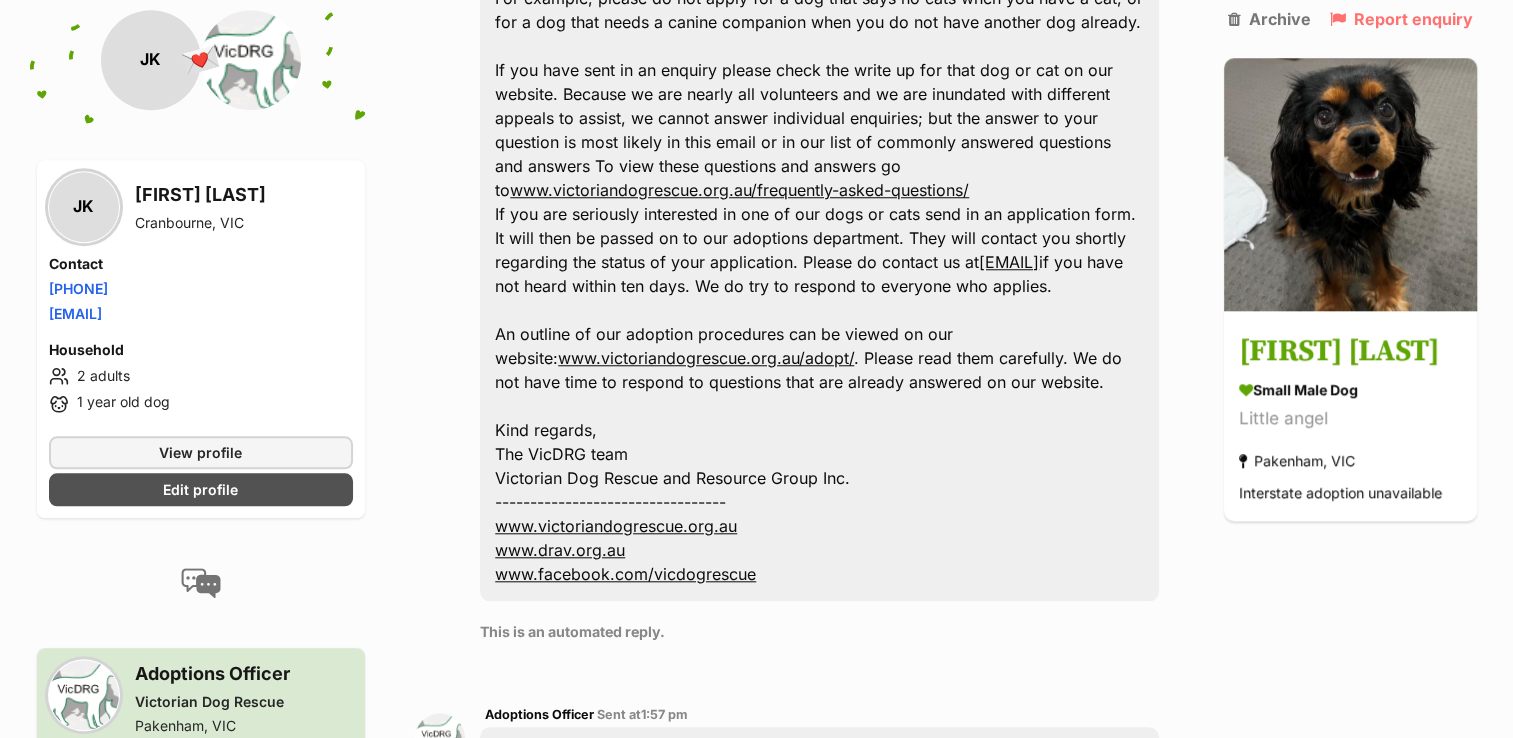 click on "[FIRST] [LAST]" at bounding box center (200, 195) 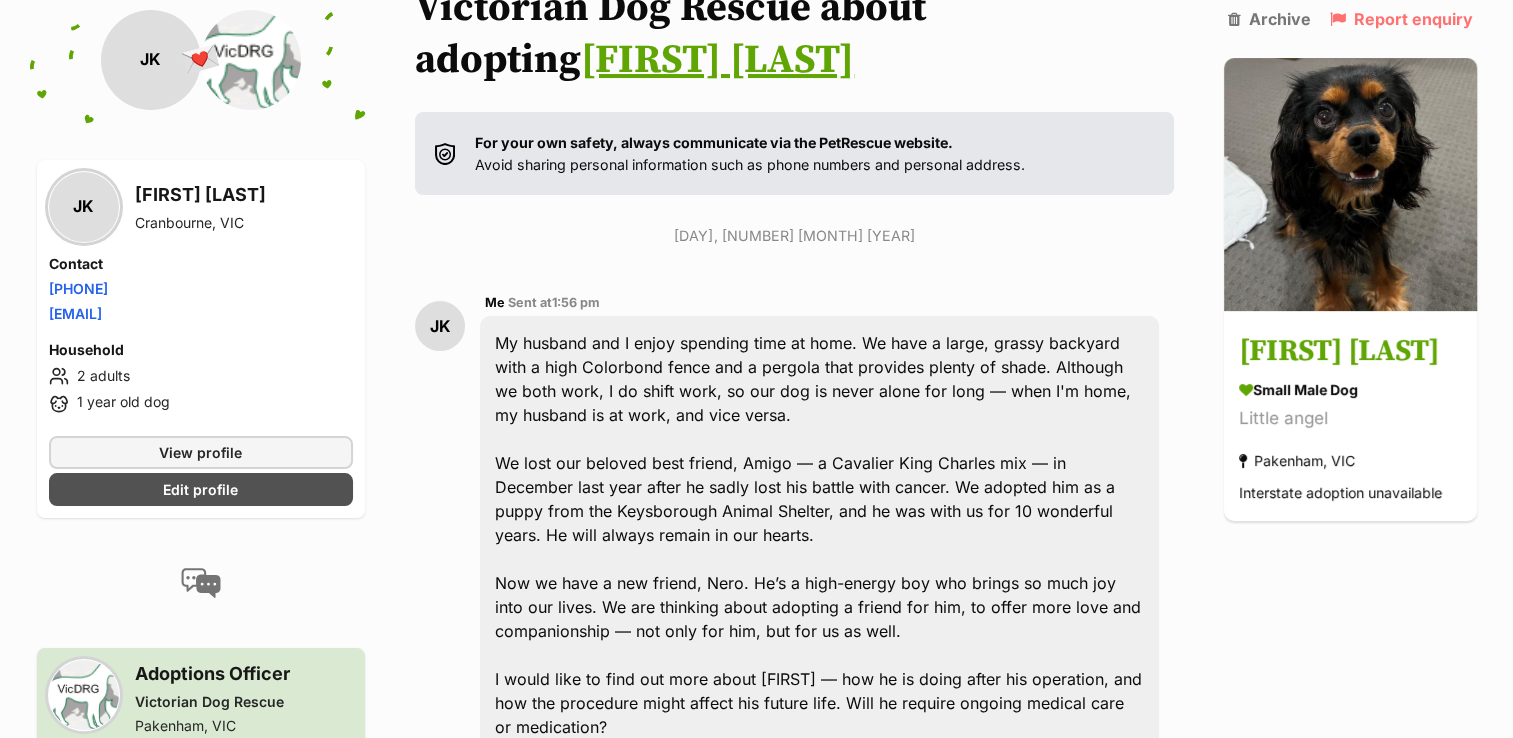 scroll, scrollTop: 37, scrollLeft: 0, axis: vertical 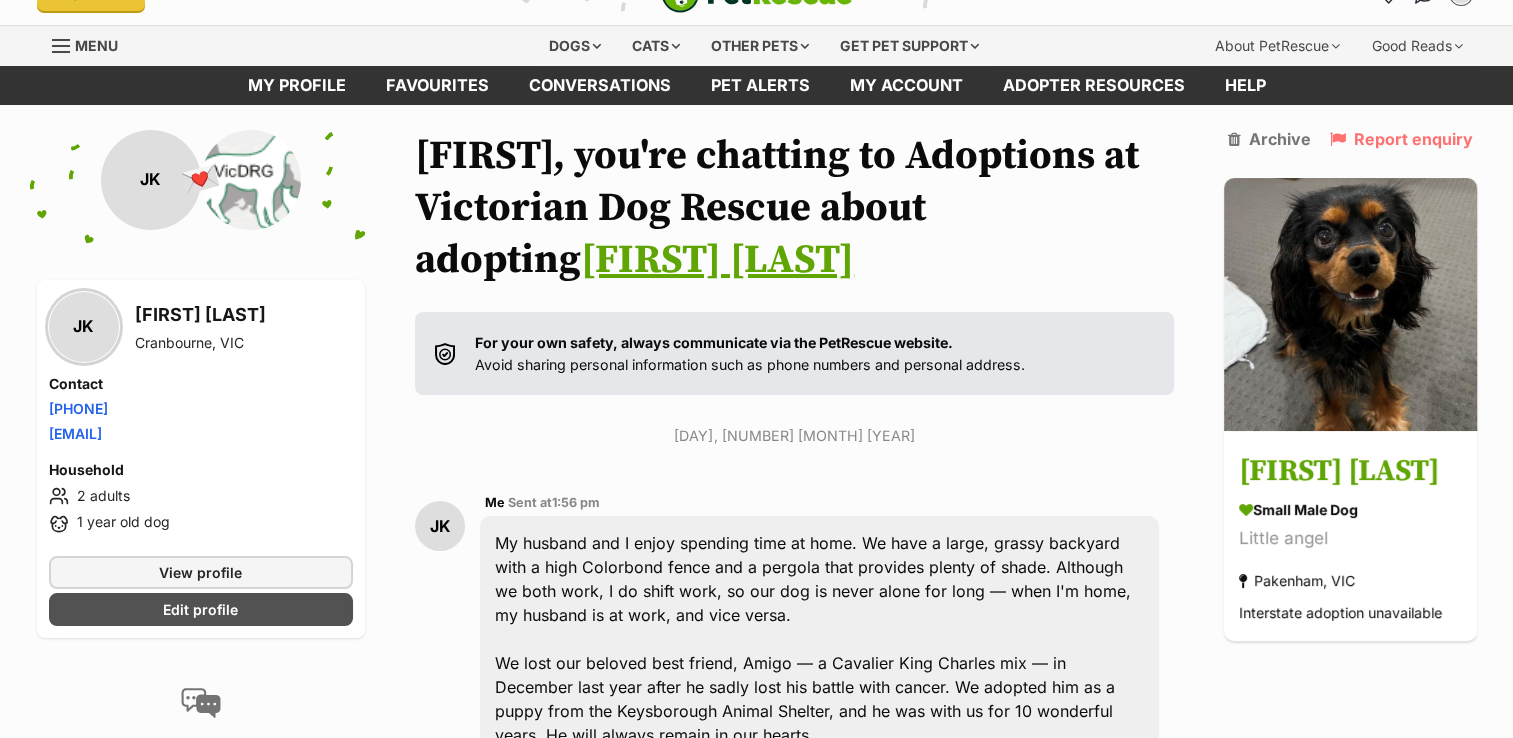 click on "[NAME] [LAST]" at bounding box center (717, 260) 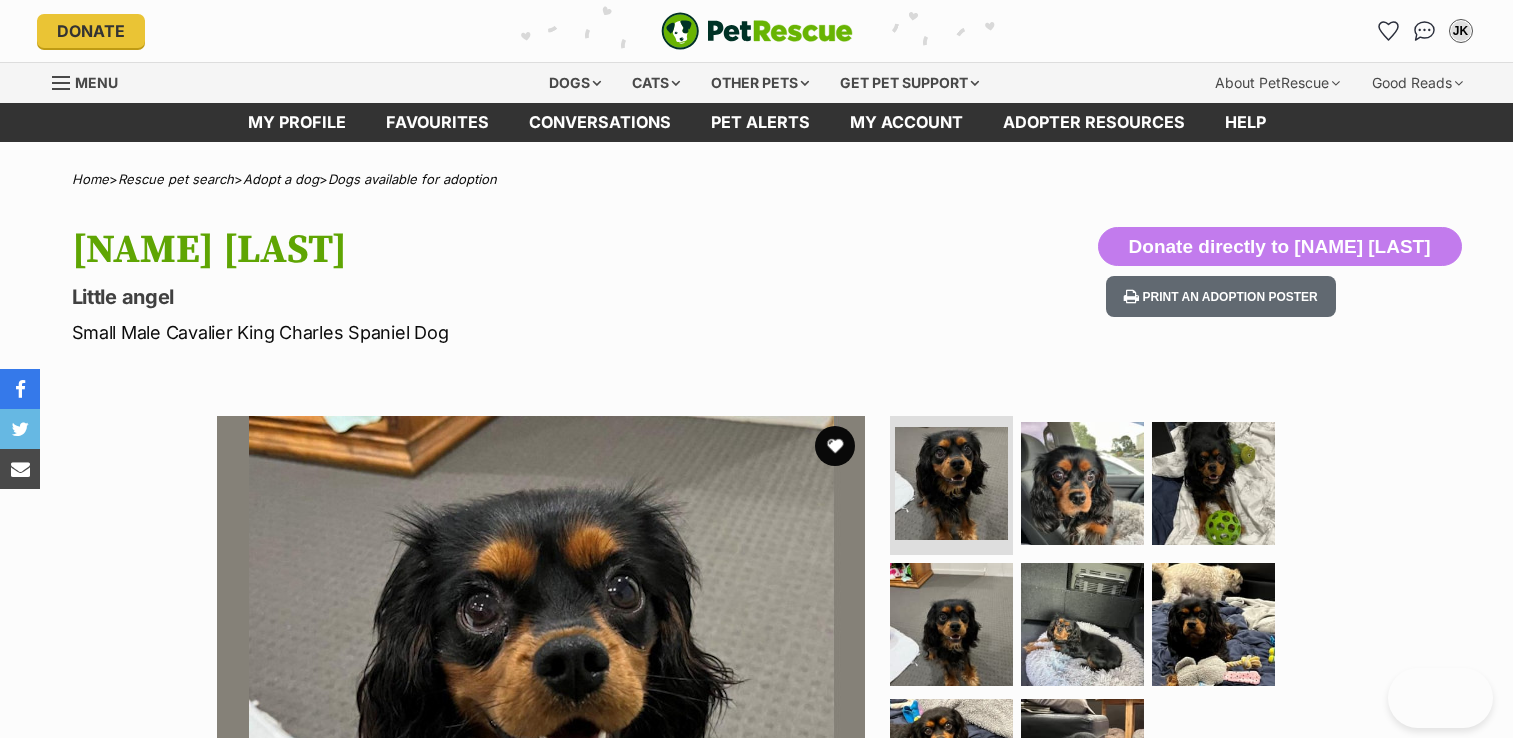 scroll, scrollTop: 0, scrollLeft: 0, axis: both 